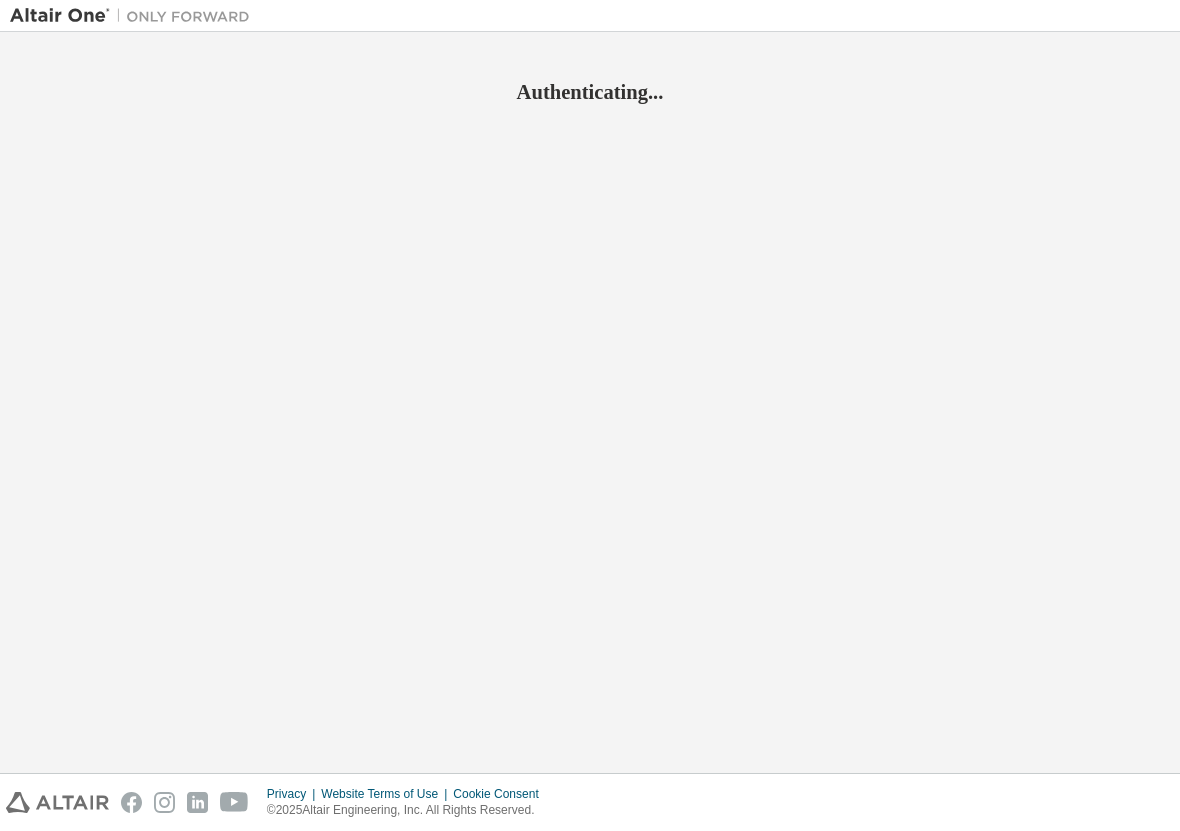 scroll, scrollTop: 0, scrollLeft: 0, axis: both 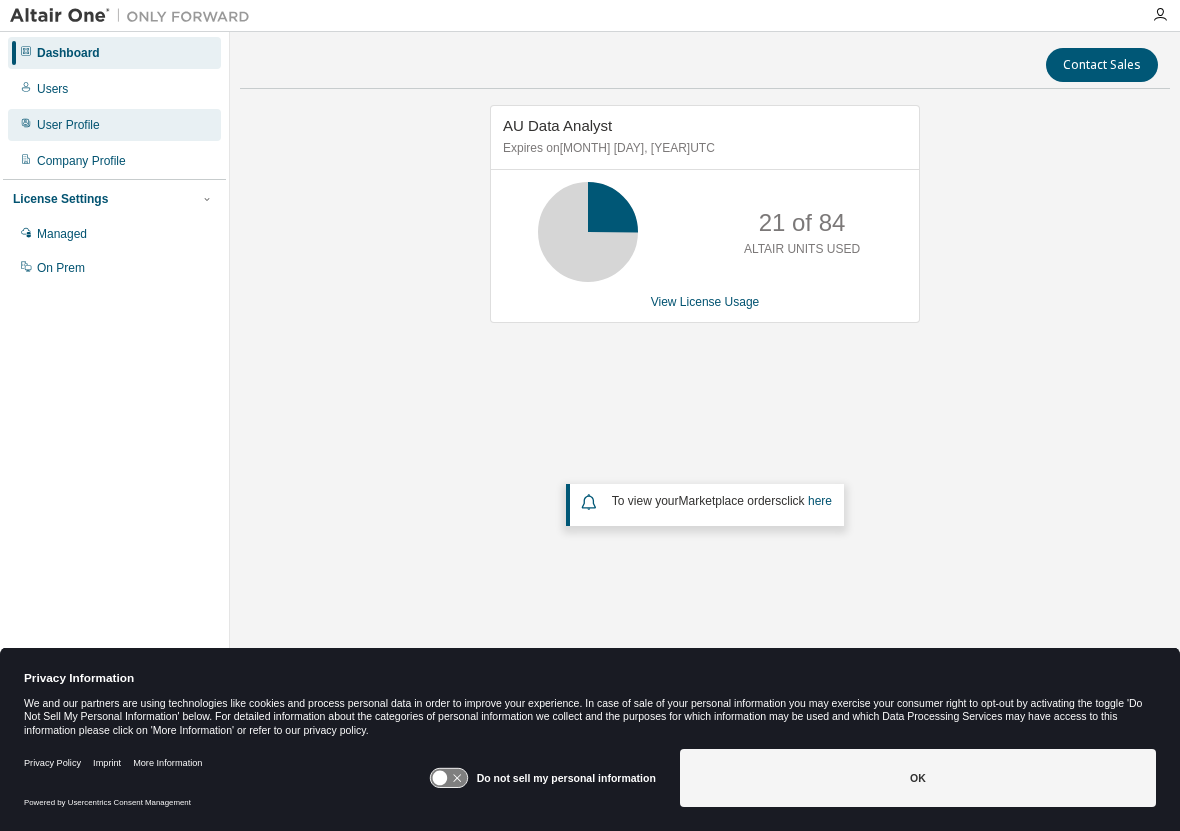 click on "User Profile" at bounding box center [68, 125] 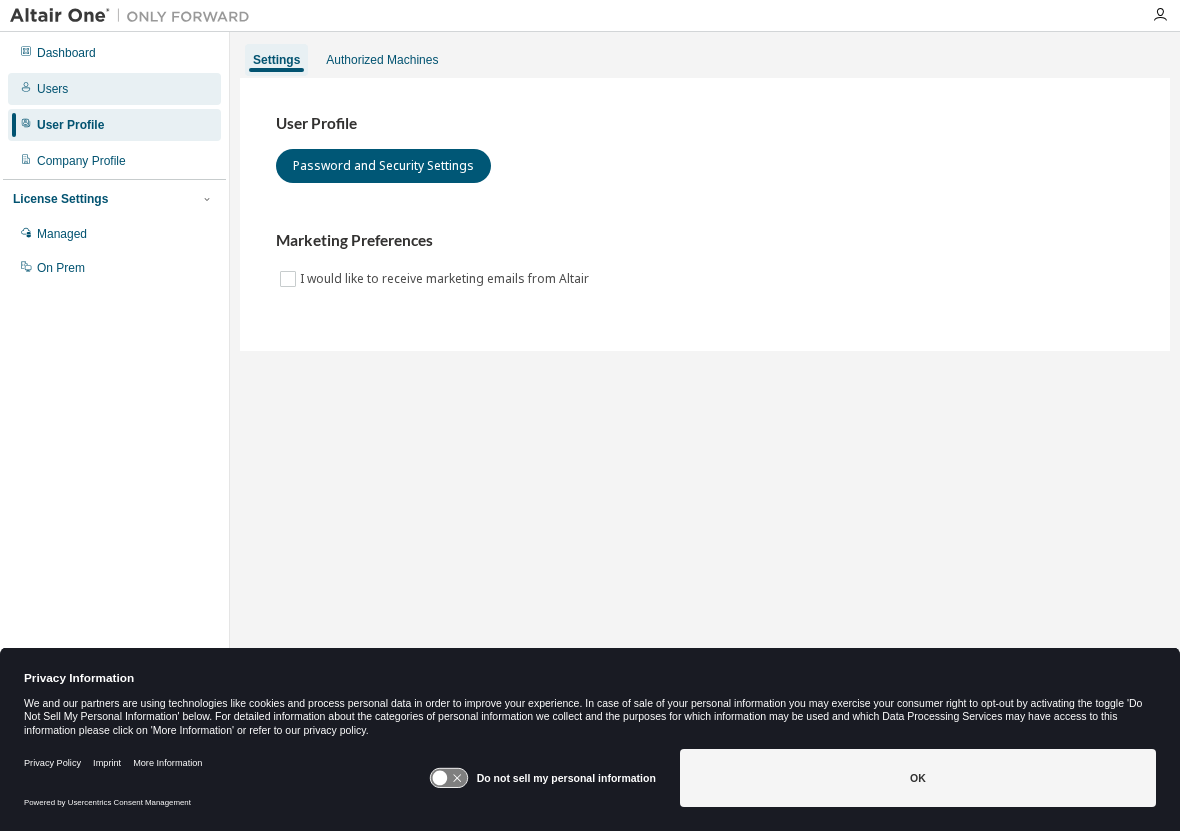 click on "Users" at bounding box center (52, 89) 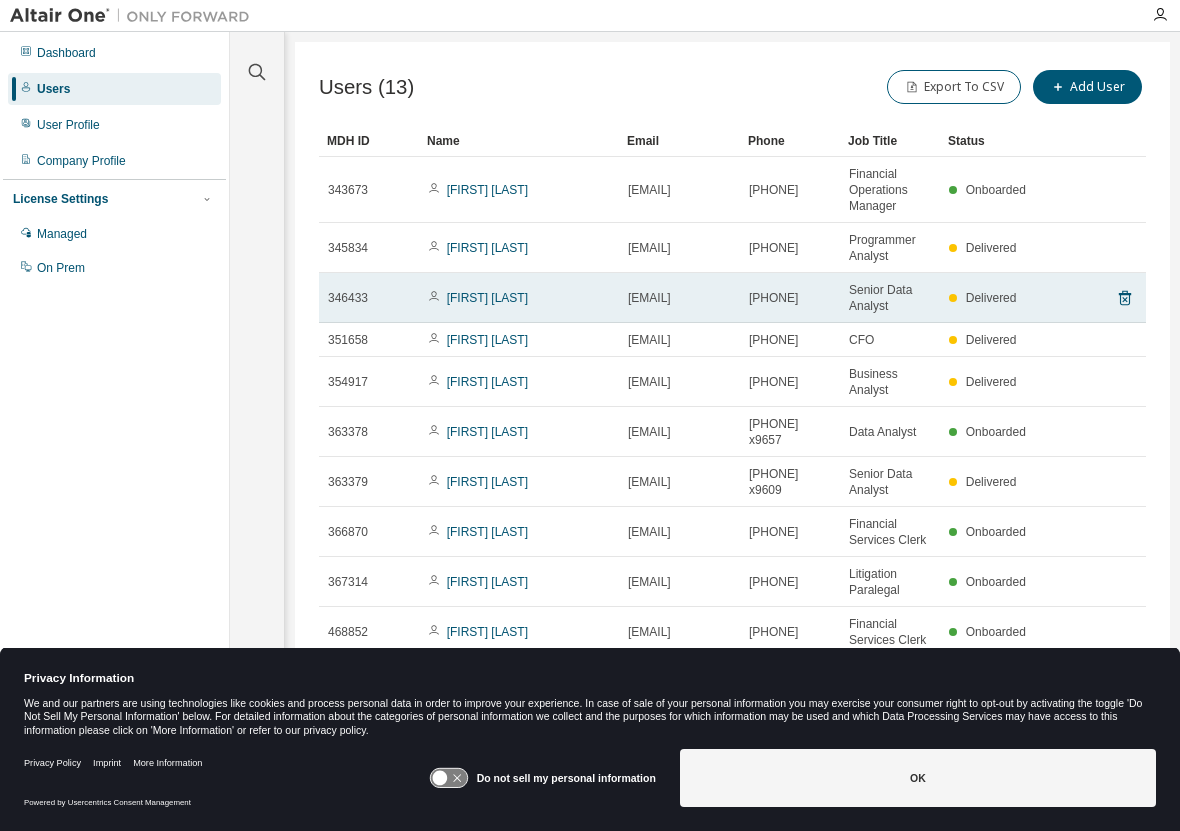 scroll, scrollTop: 0, scrollLeft: 0, axis: both 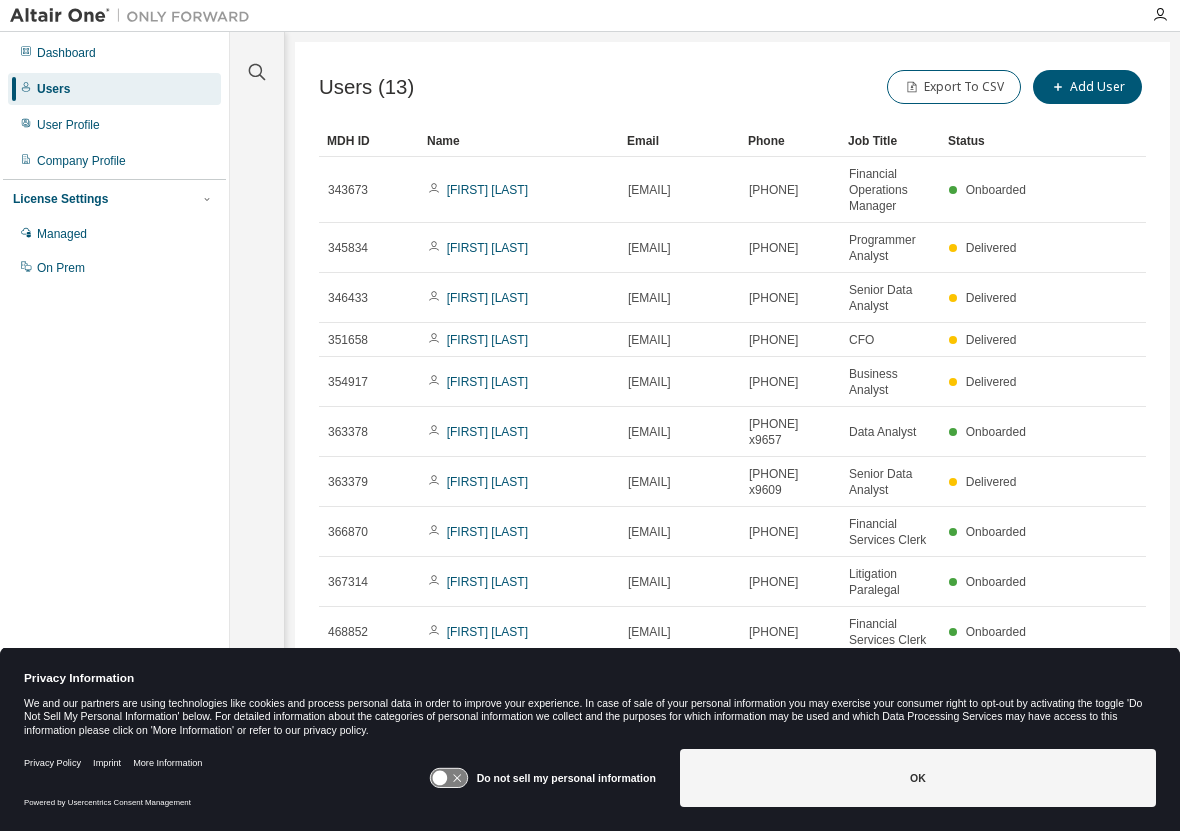 click 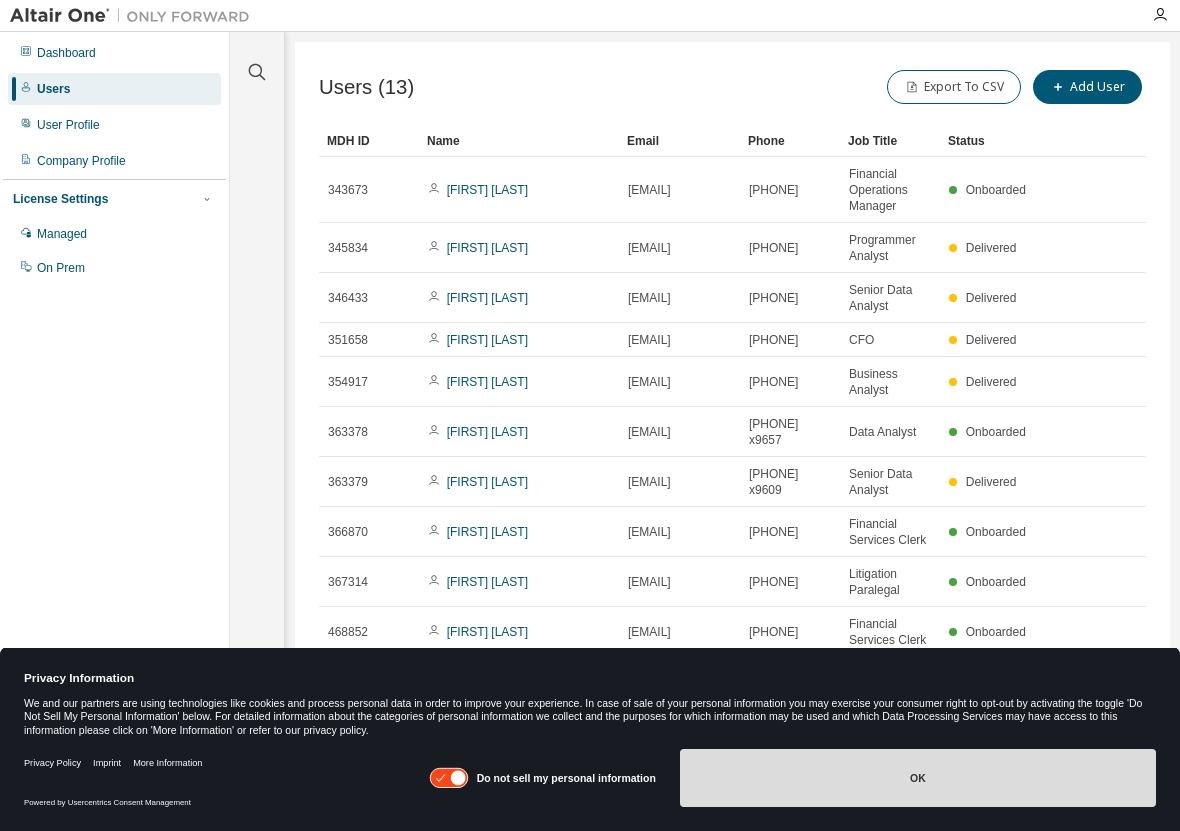 click on "OK" at bounding box center [918, 778] 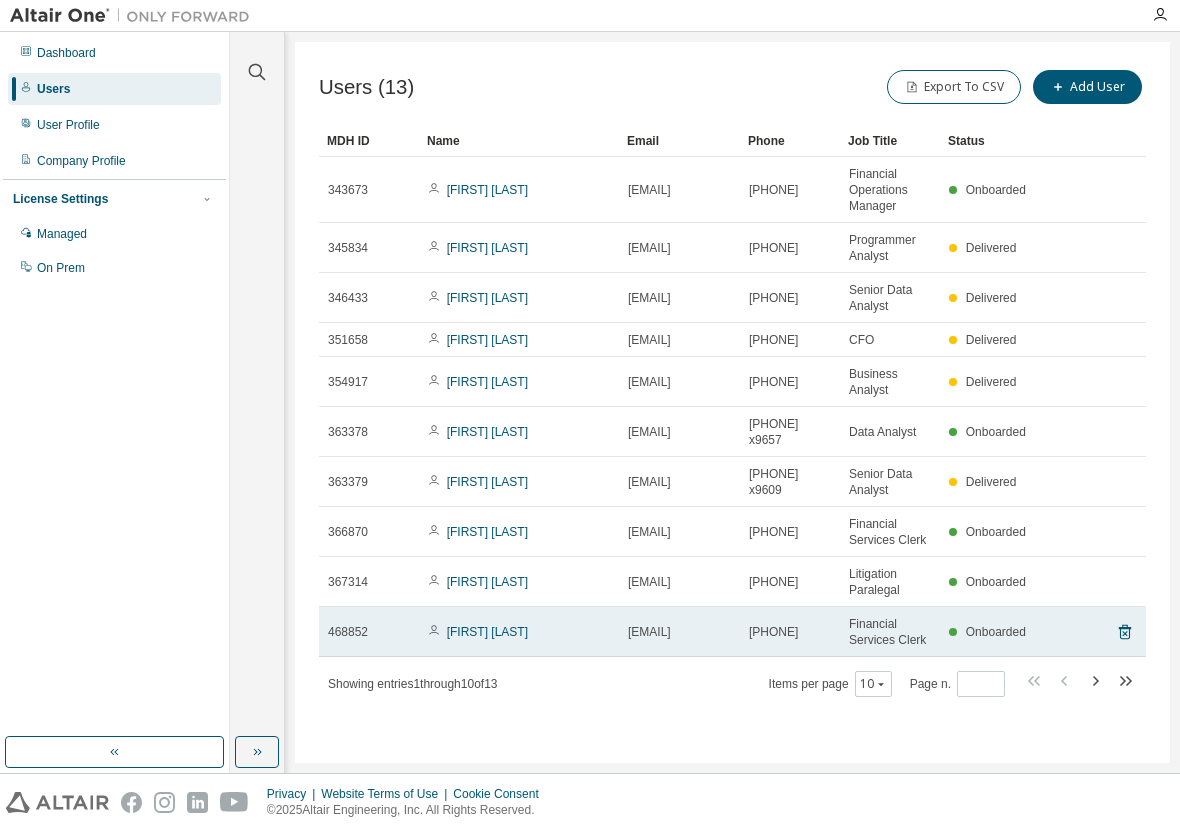 scroll, scrollTop: 3, scrollLeft: 0, axis: vertical 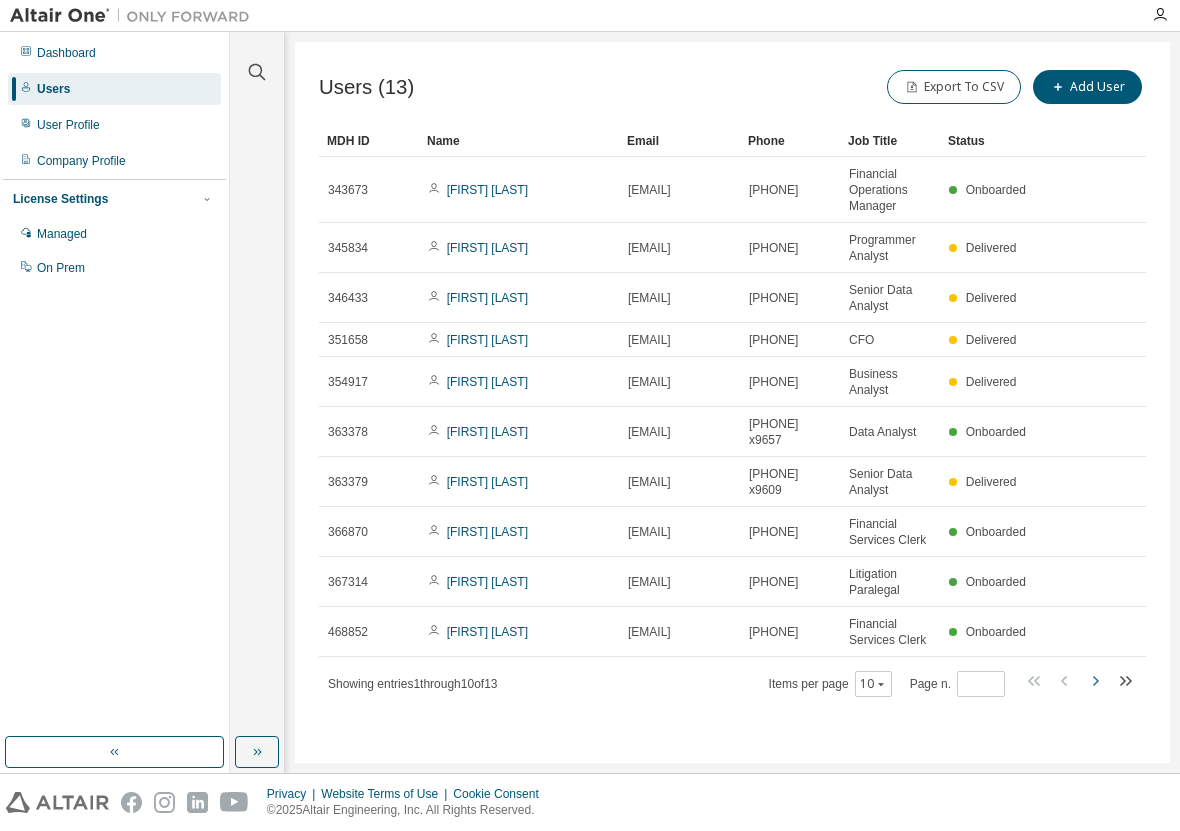 click 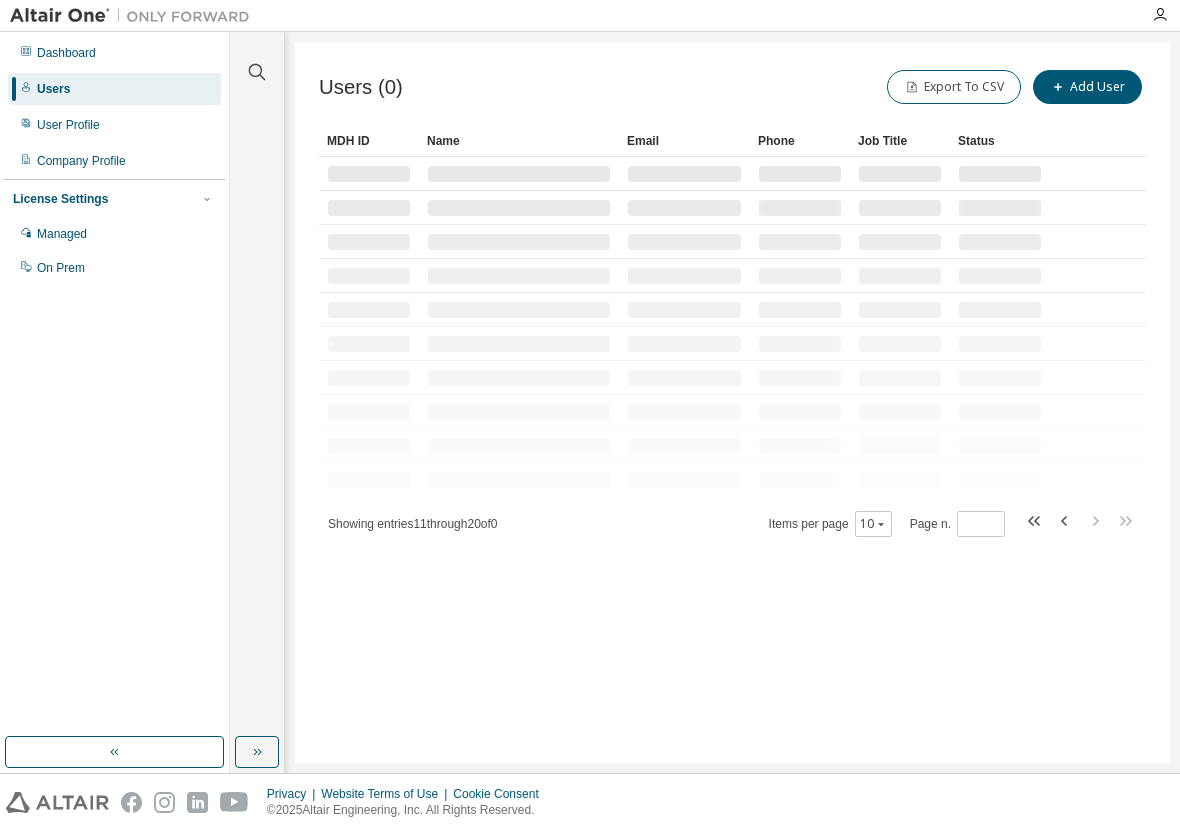scroll, scrollTop: 0, scrollLeft: 0, axis: both 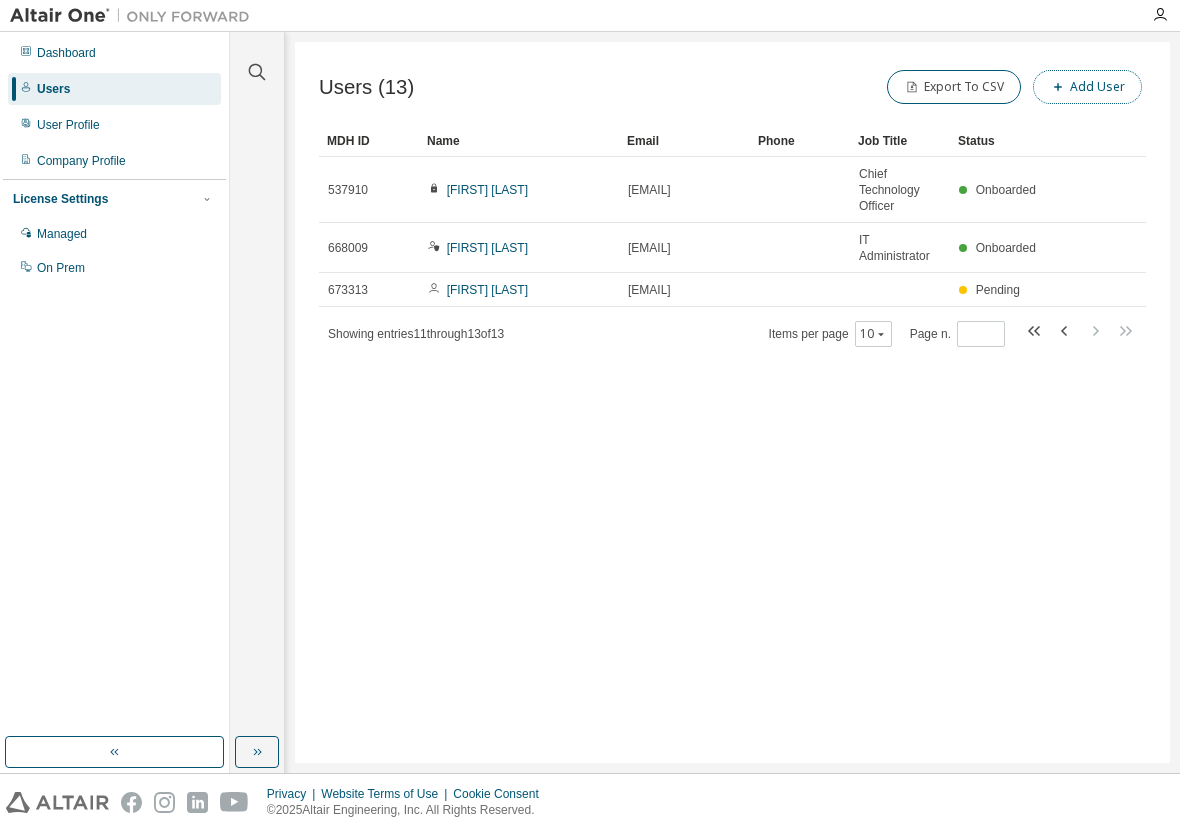 click on "Add User" at bounding box center (1087, 87) 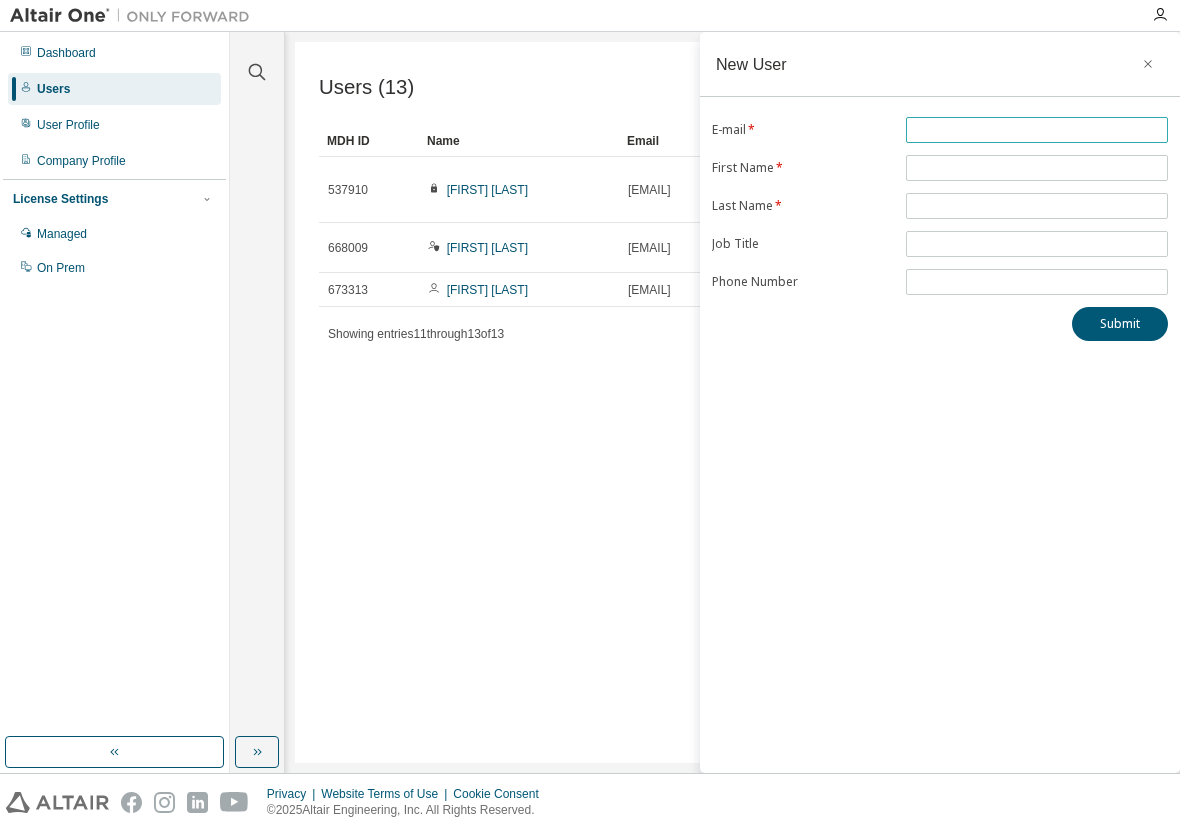 click at bounding box center (1037, 130) 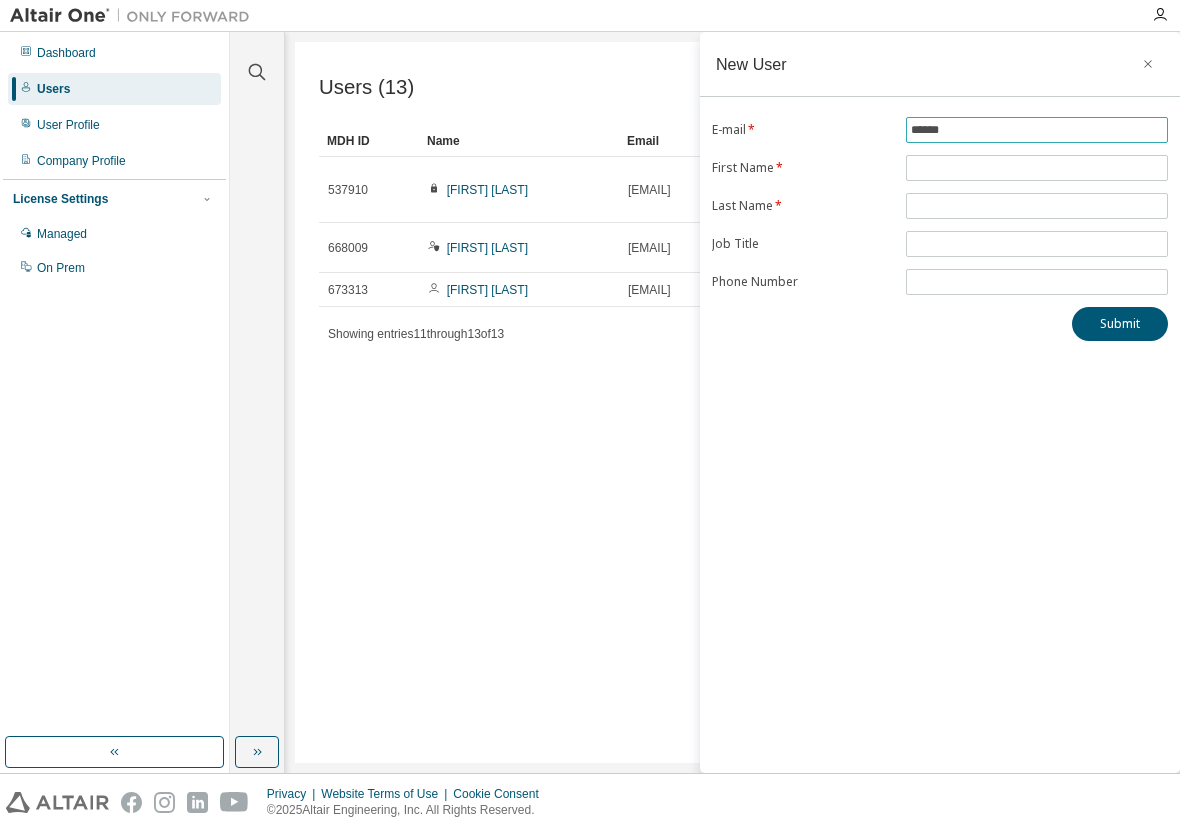 type on "**********" 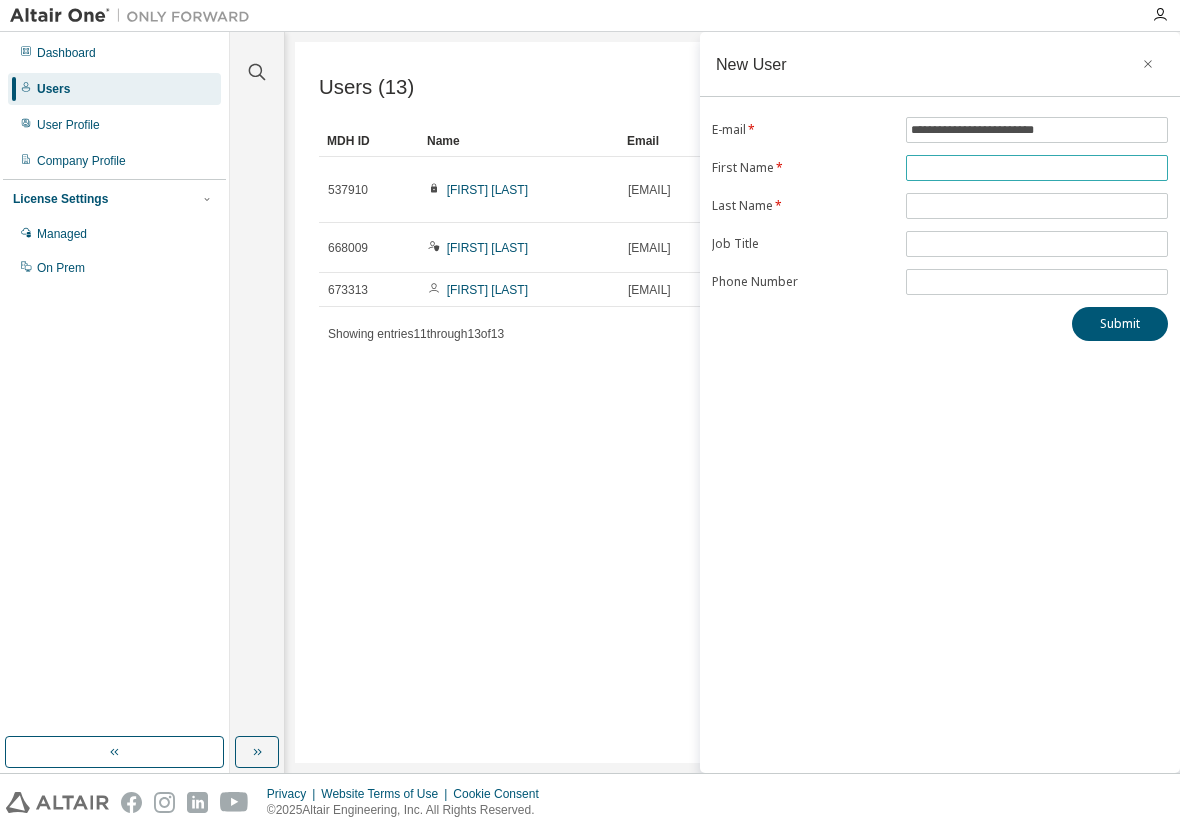 click at bounding box center [1037, 168] 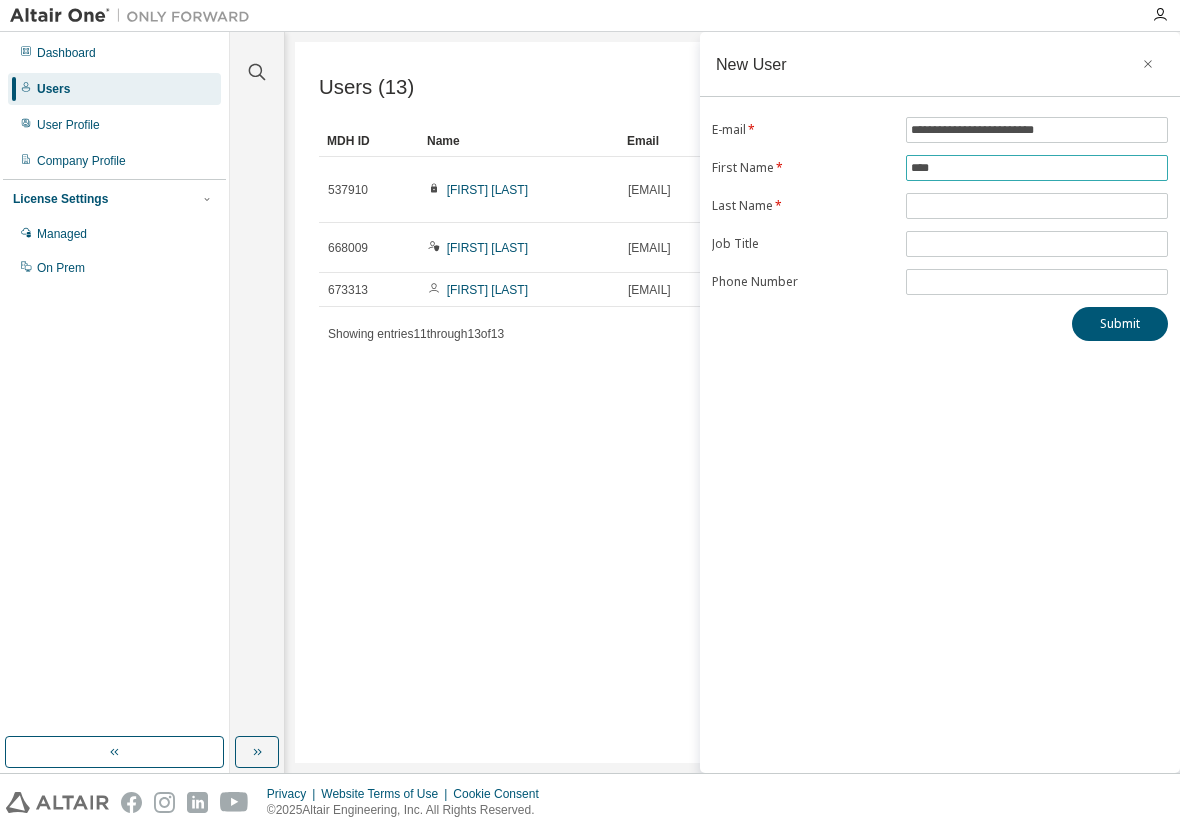 type on "****" 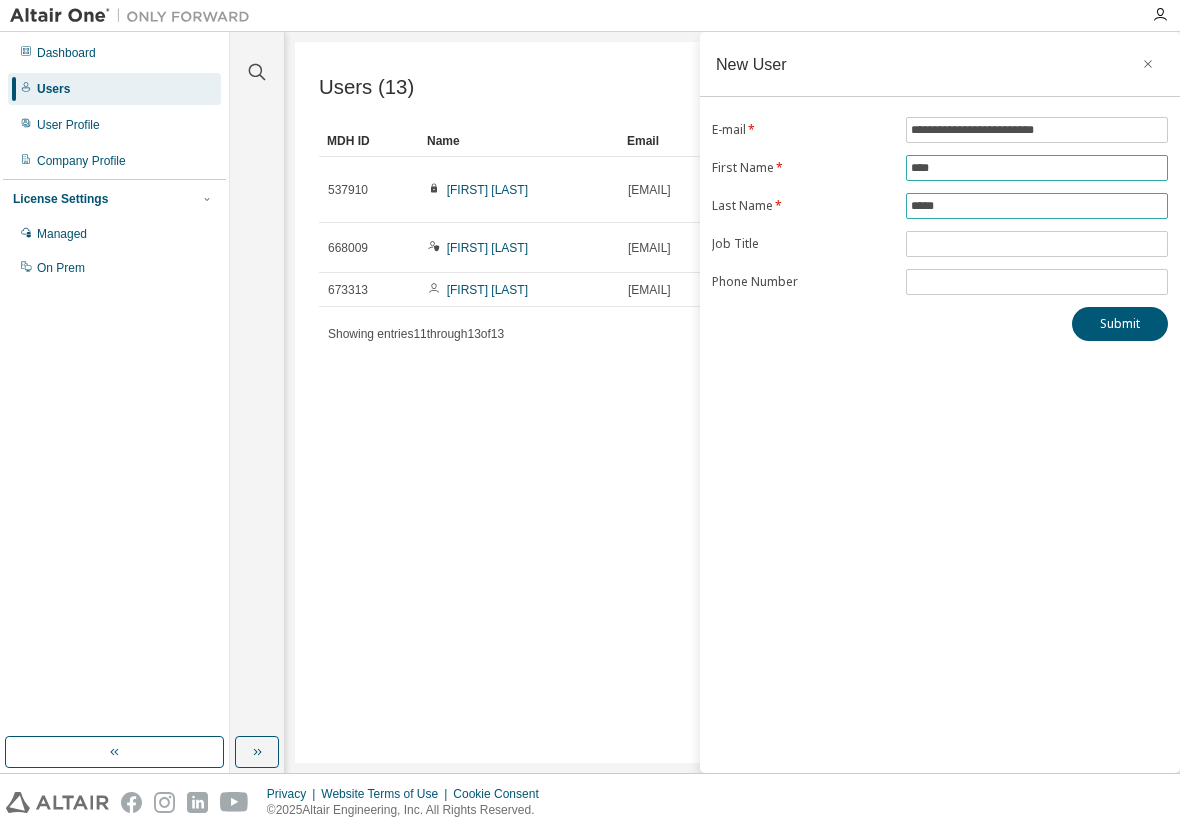 type on "*****" 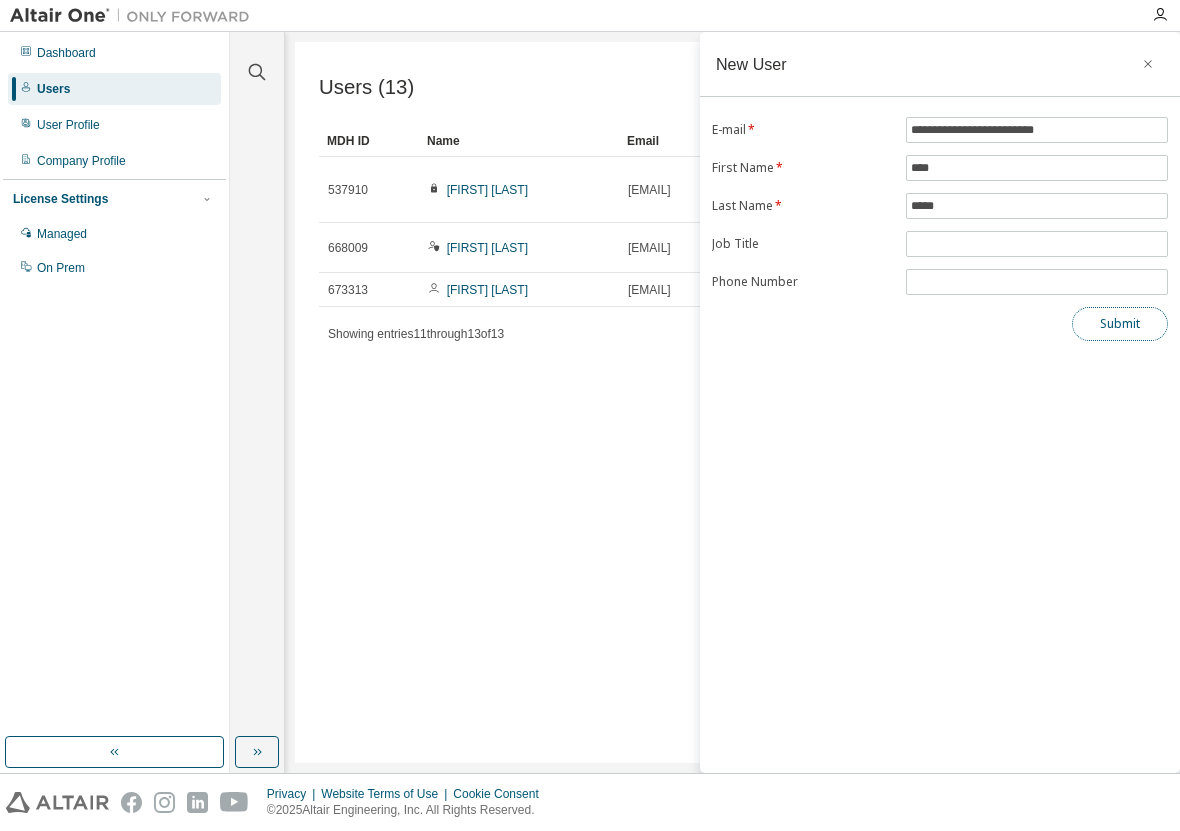 click on "Submit" at bounding box center [1120, 324] 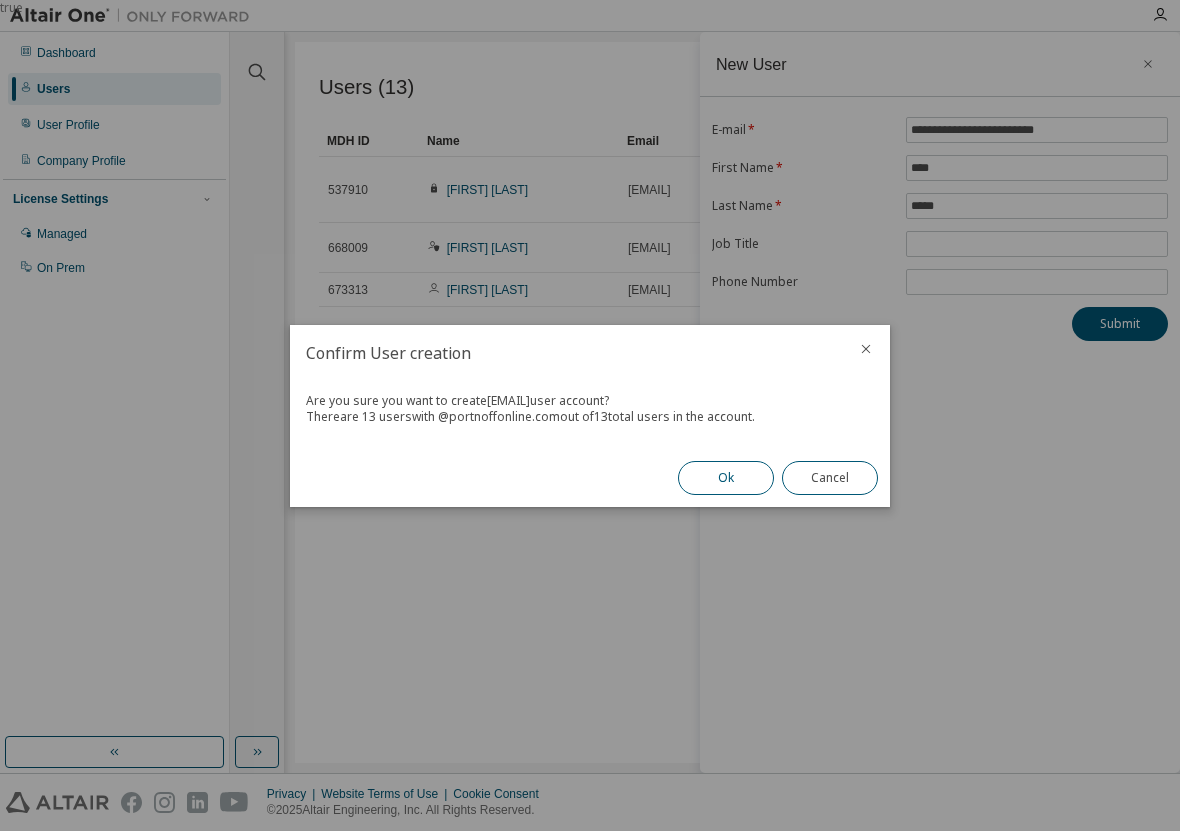 click on "Ok" at bounding box center [726, 478] 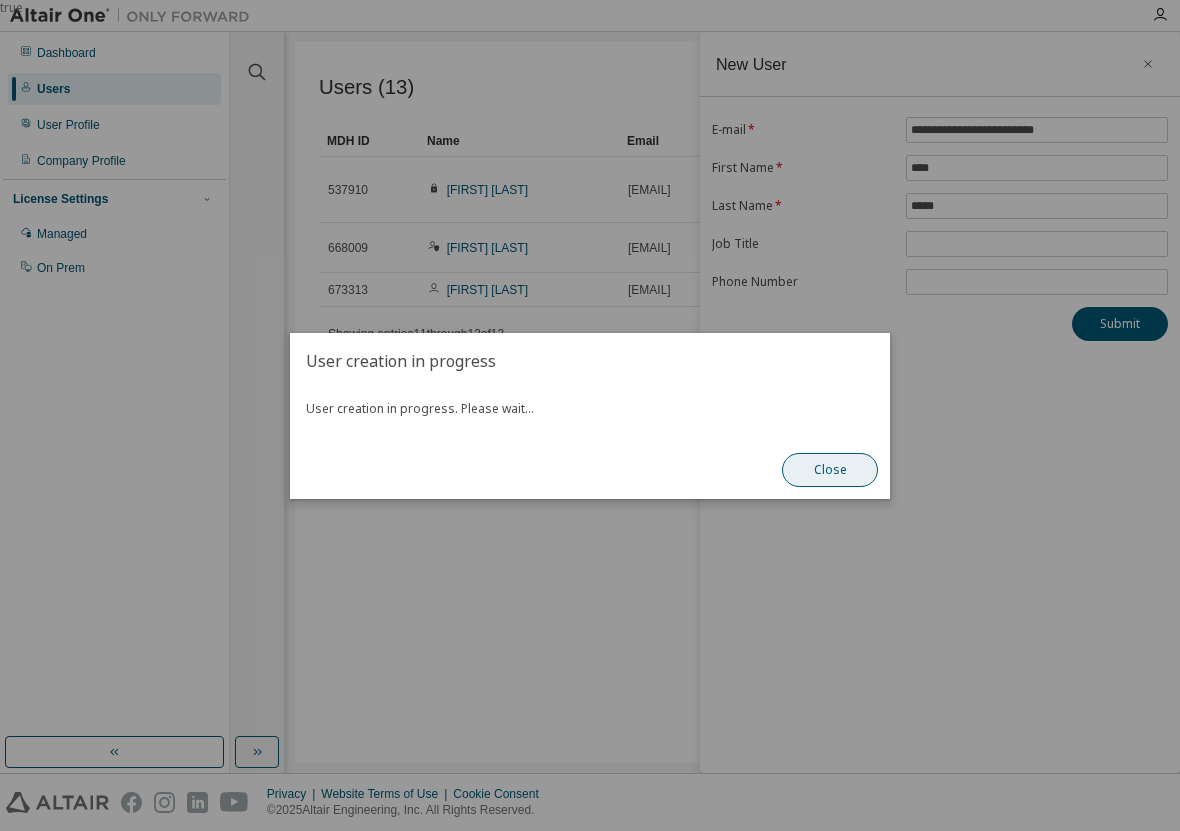 click on "Close" at bounding box center (830, 470) 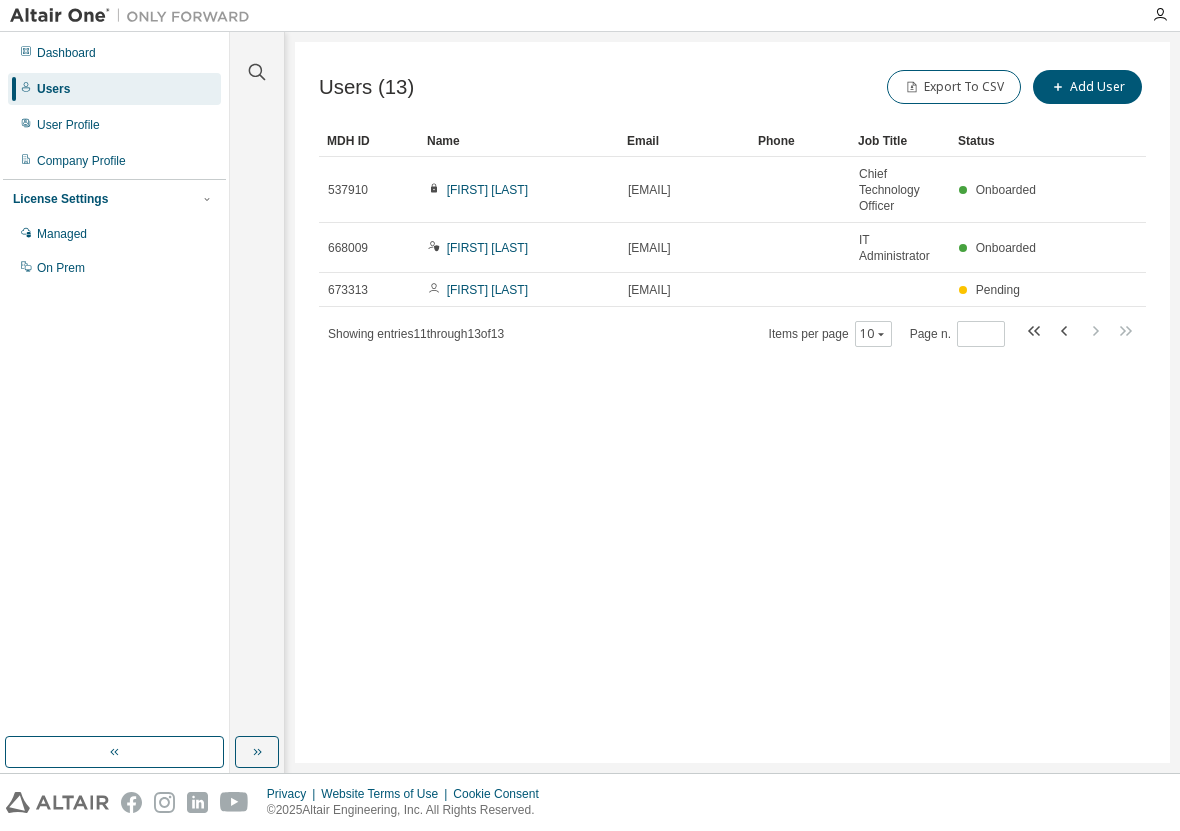 click on "Users" at bounding box center [114, 89] 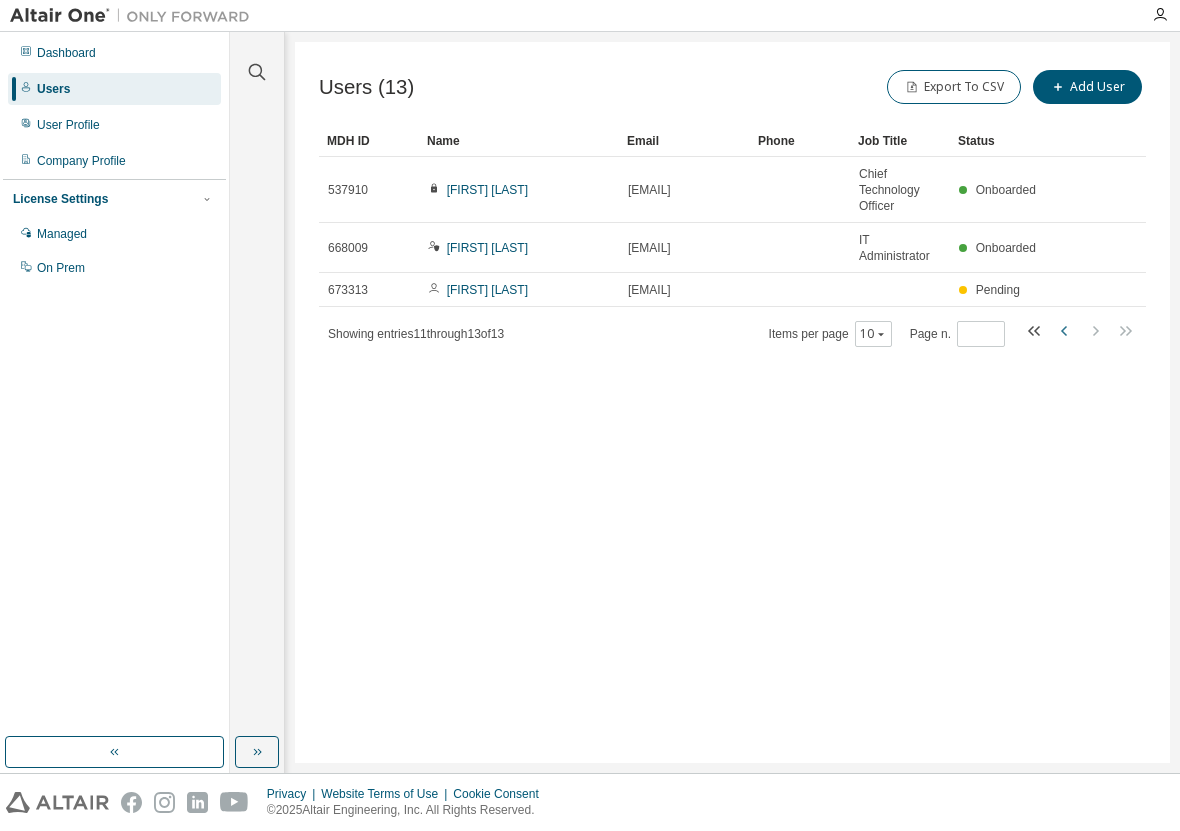 click 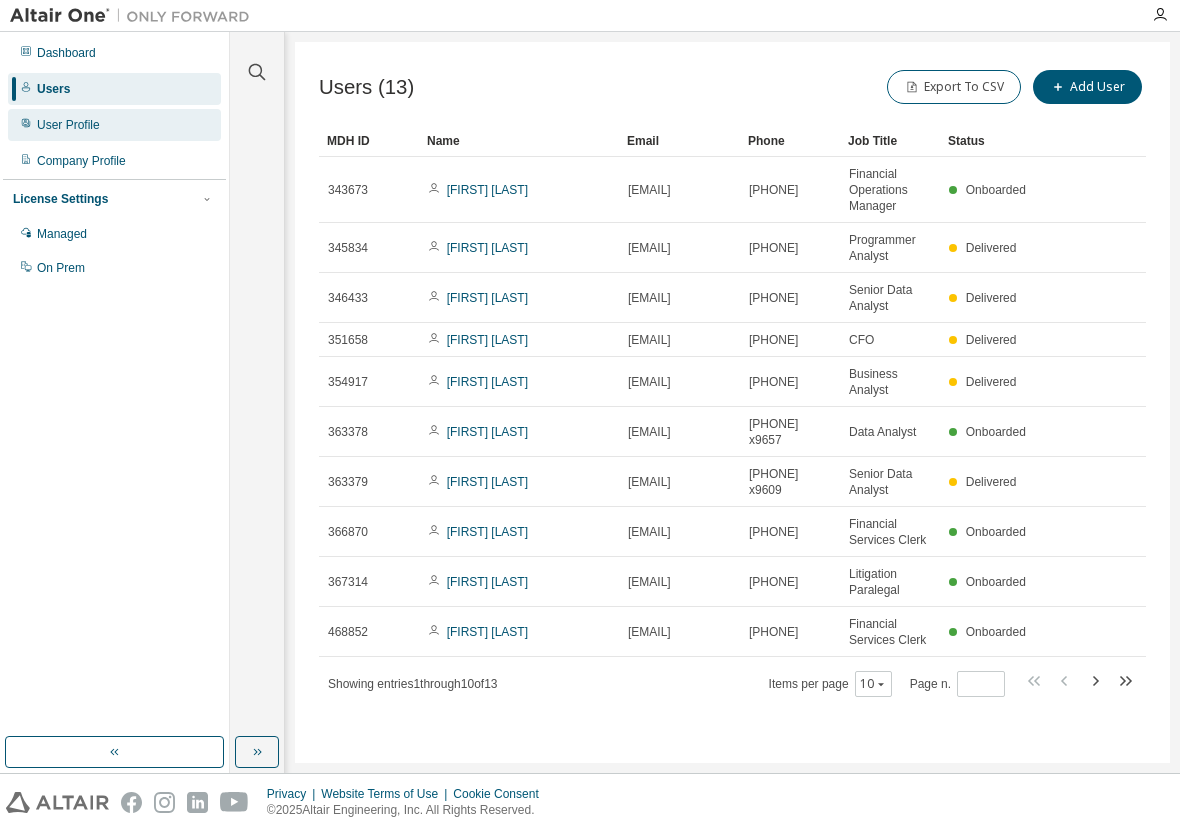 click on "User Profile" at bounding box center (68, 125) 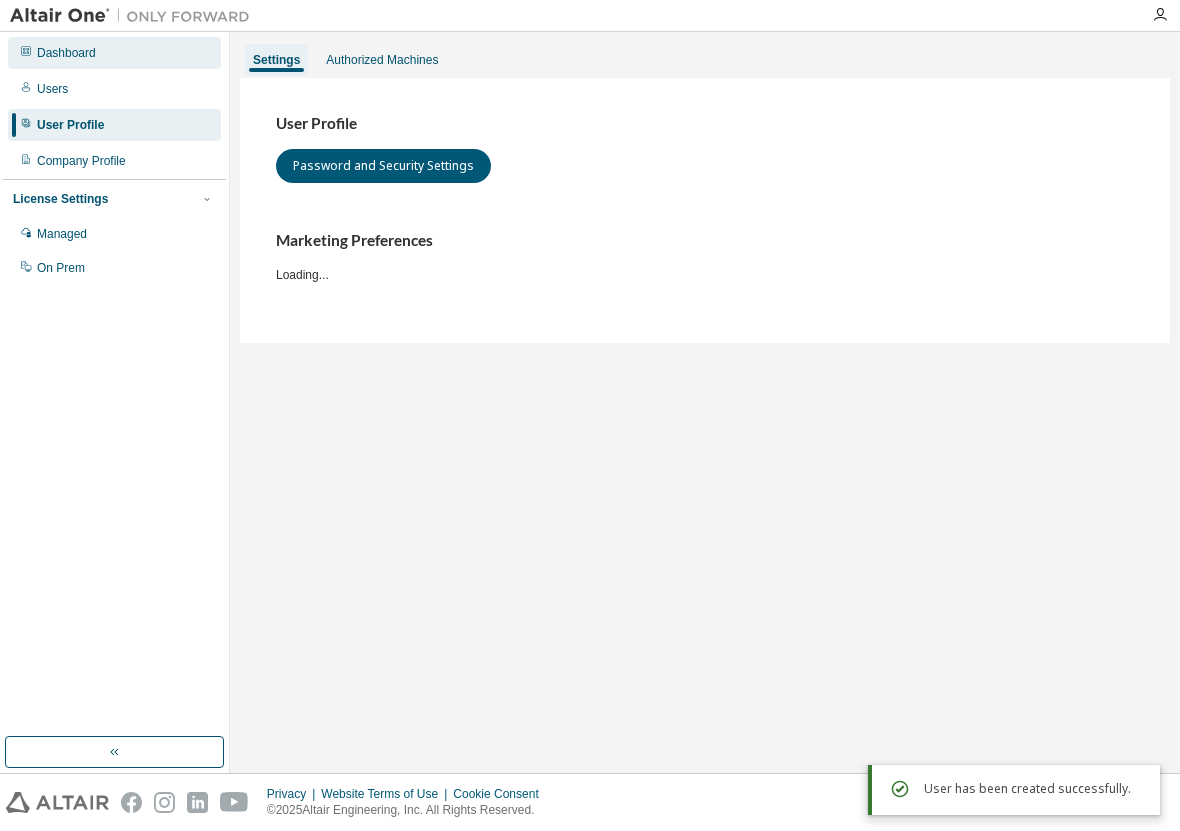 click on "Dashboard" at bounding box center (66, 53) 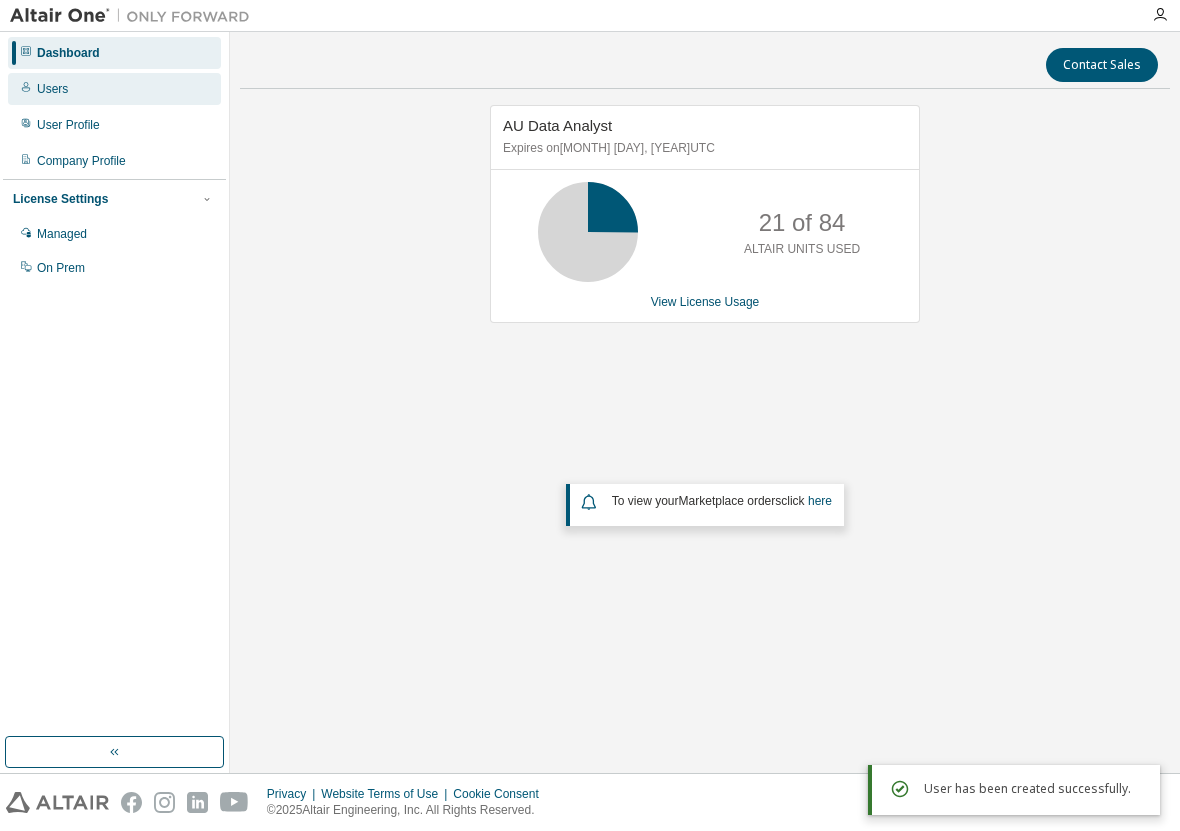 click on "Users" at bounding box center [52, 89] 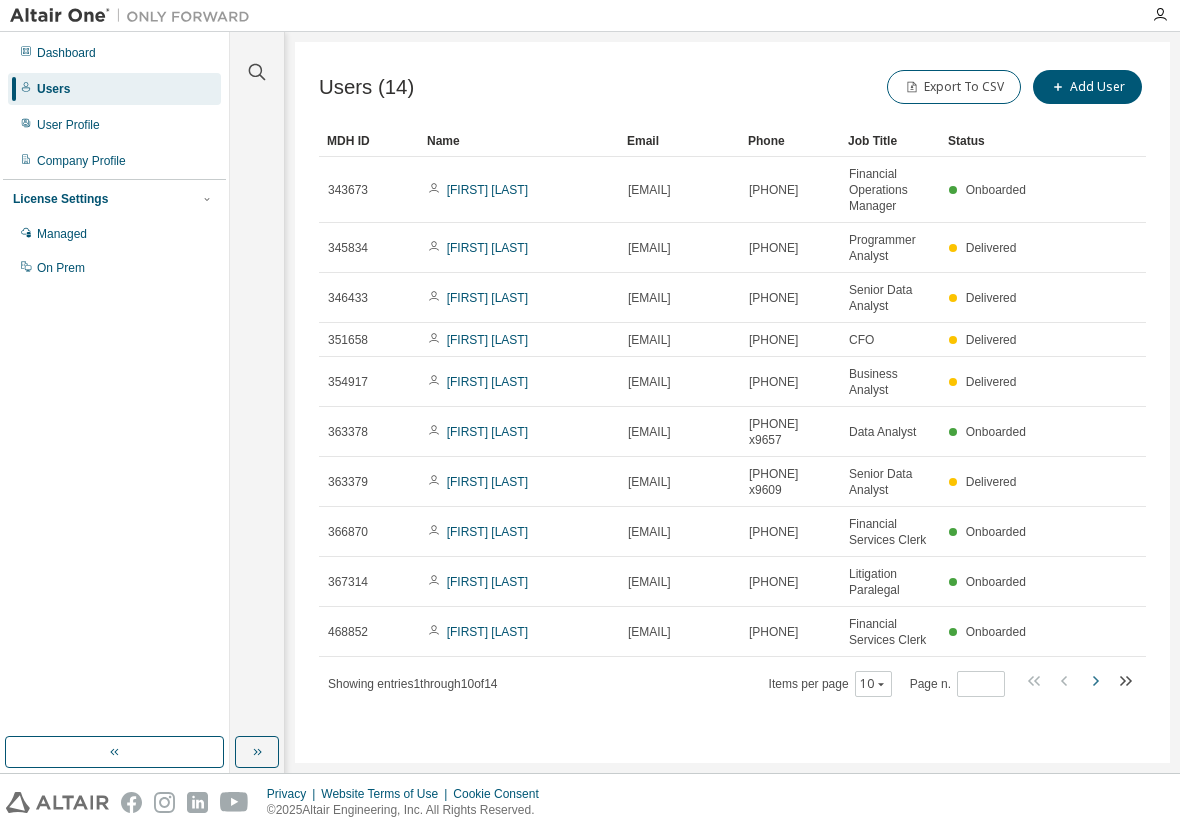 click 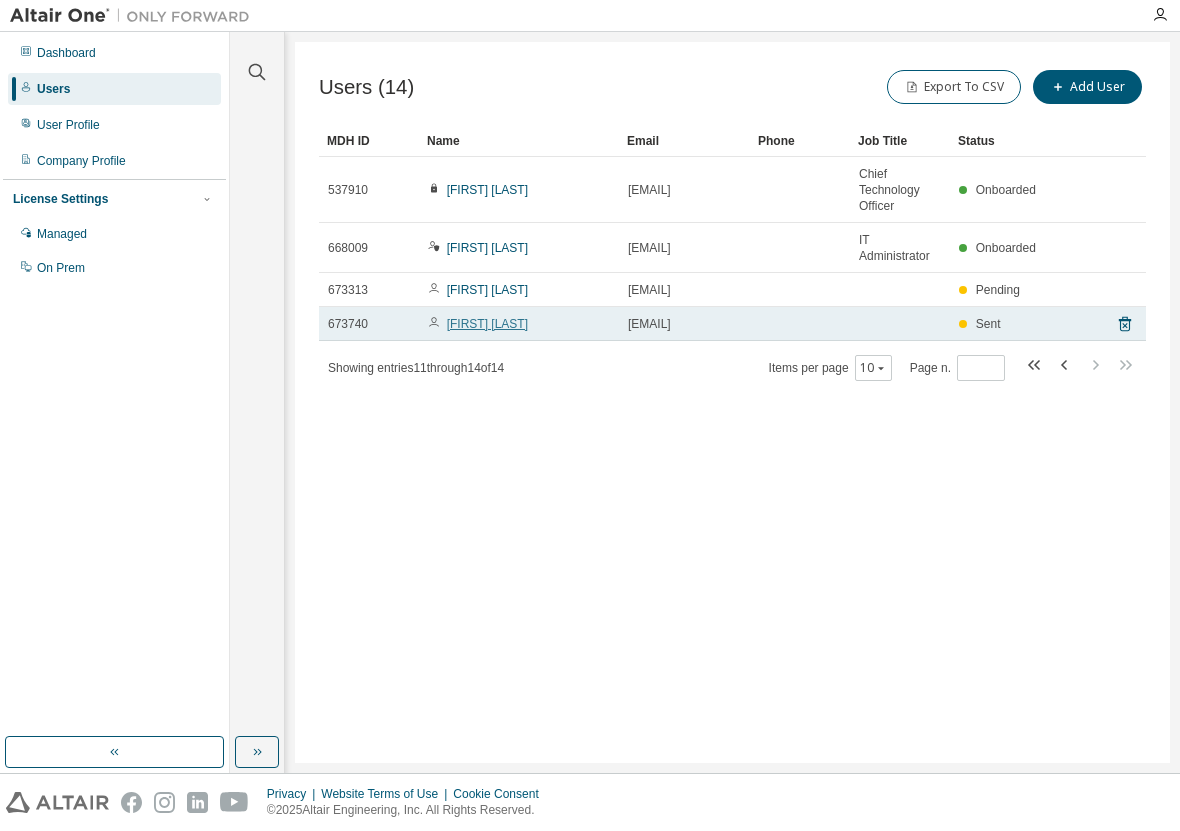 click on "Ryan Moyer" at bounding box center (487, 324) 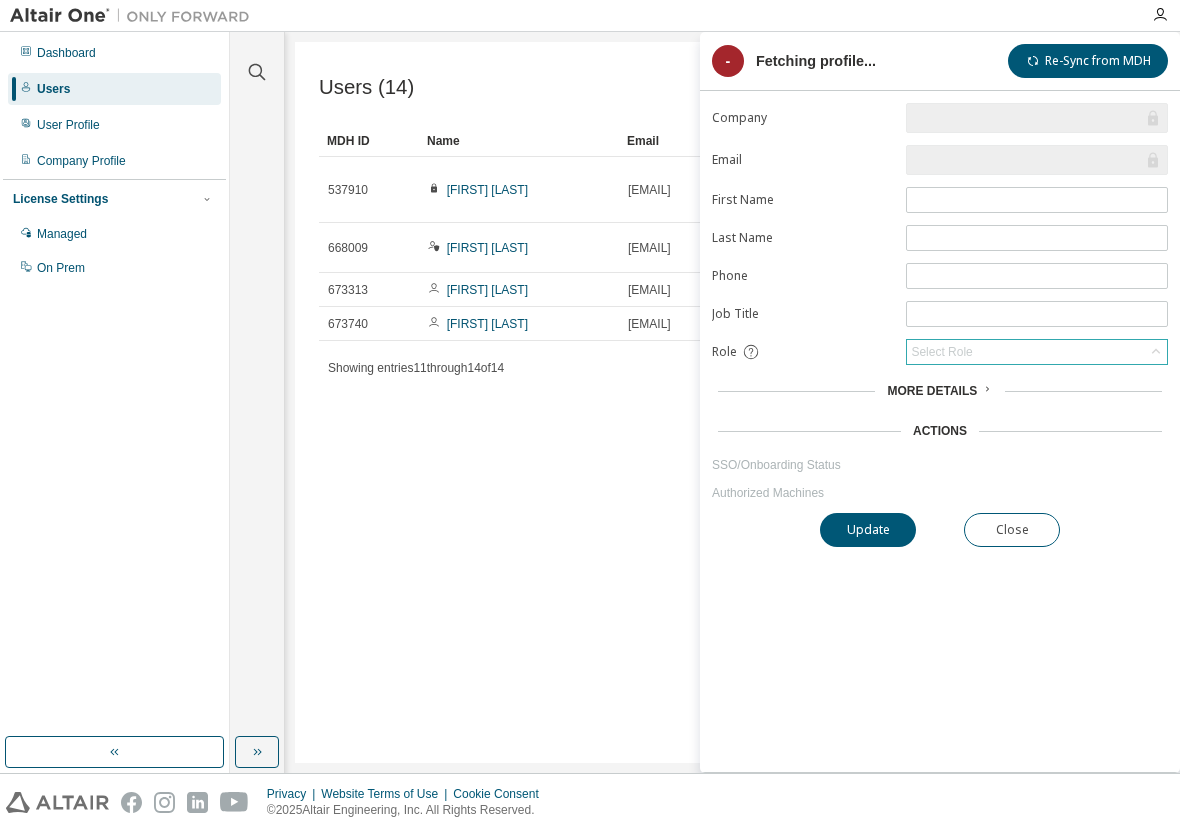 type on "*" 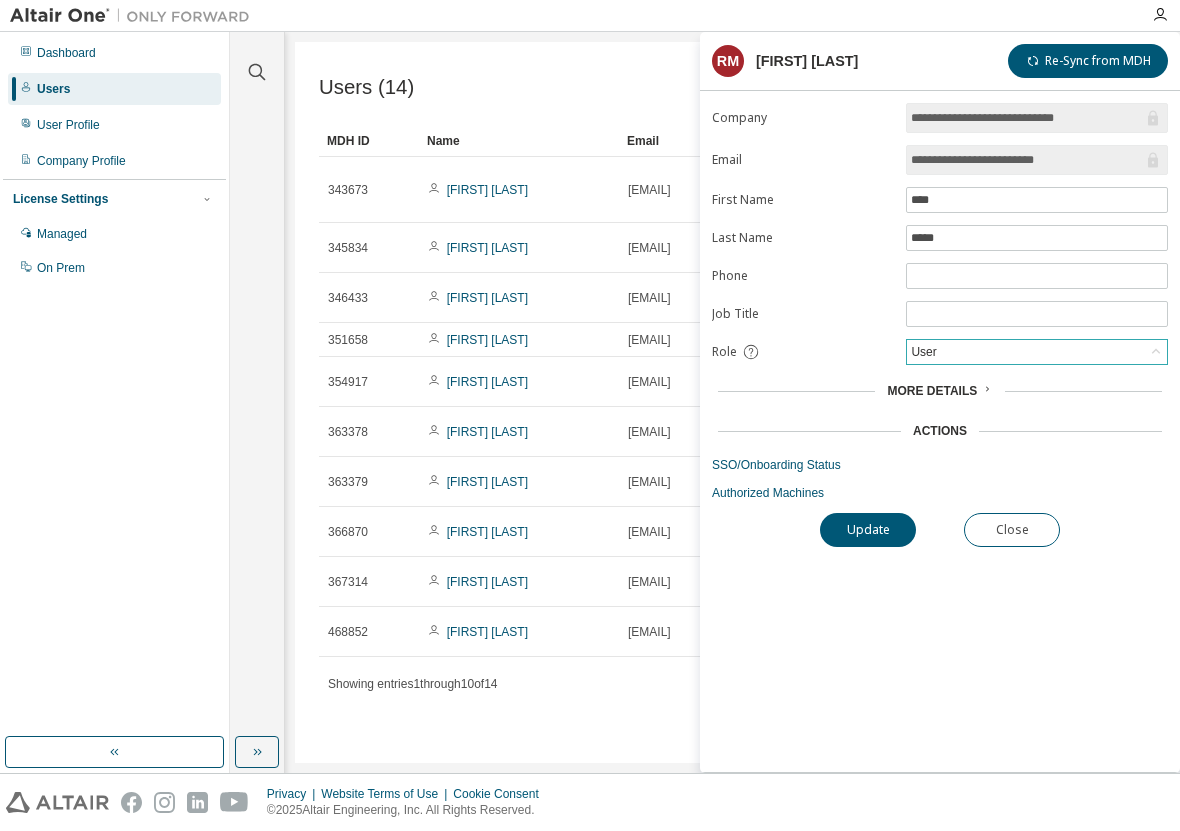 click on "User" at bounding box center [1037, 352] 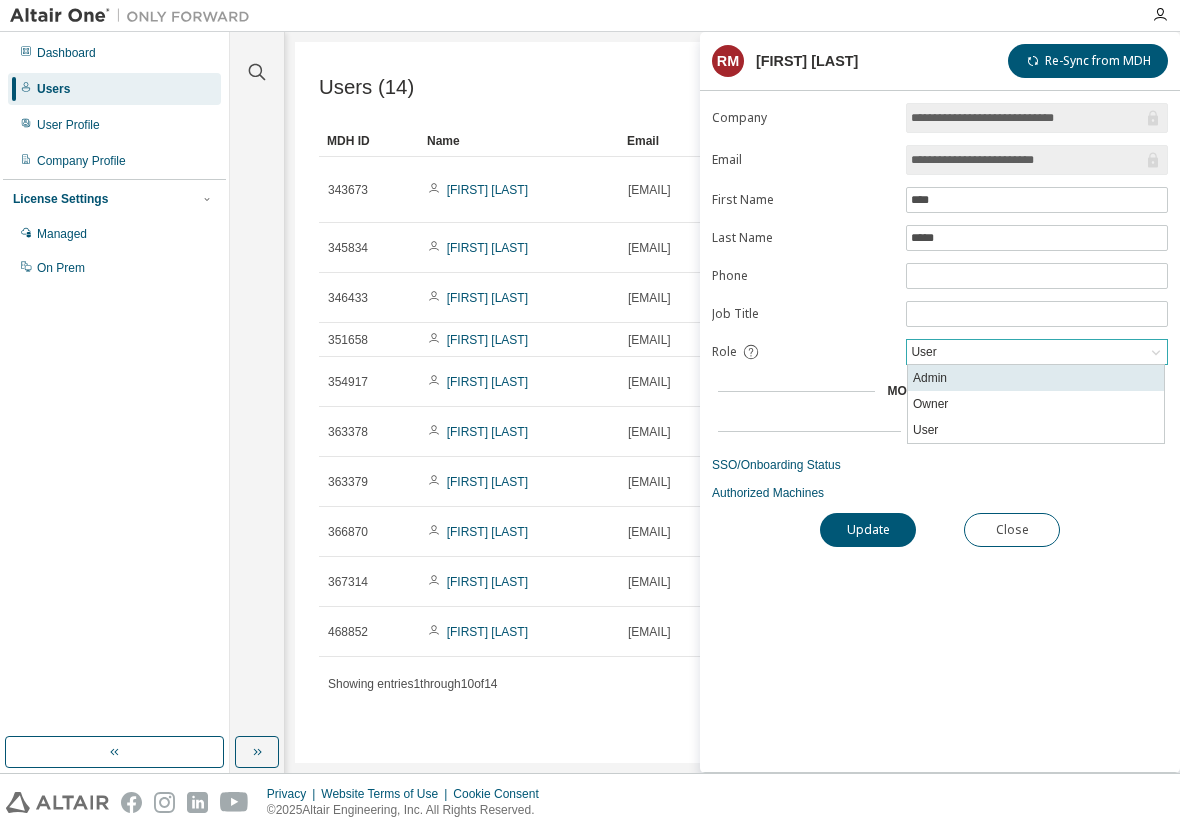 click on "Admin" at bounding box center [1036, 378] 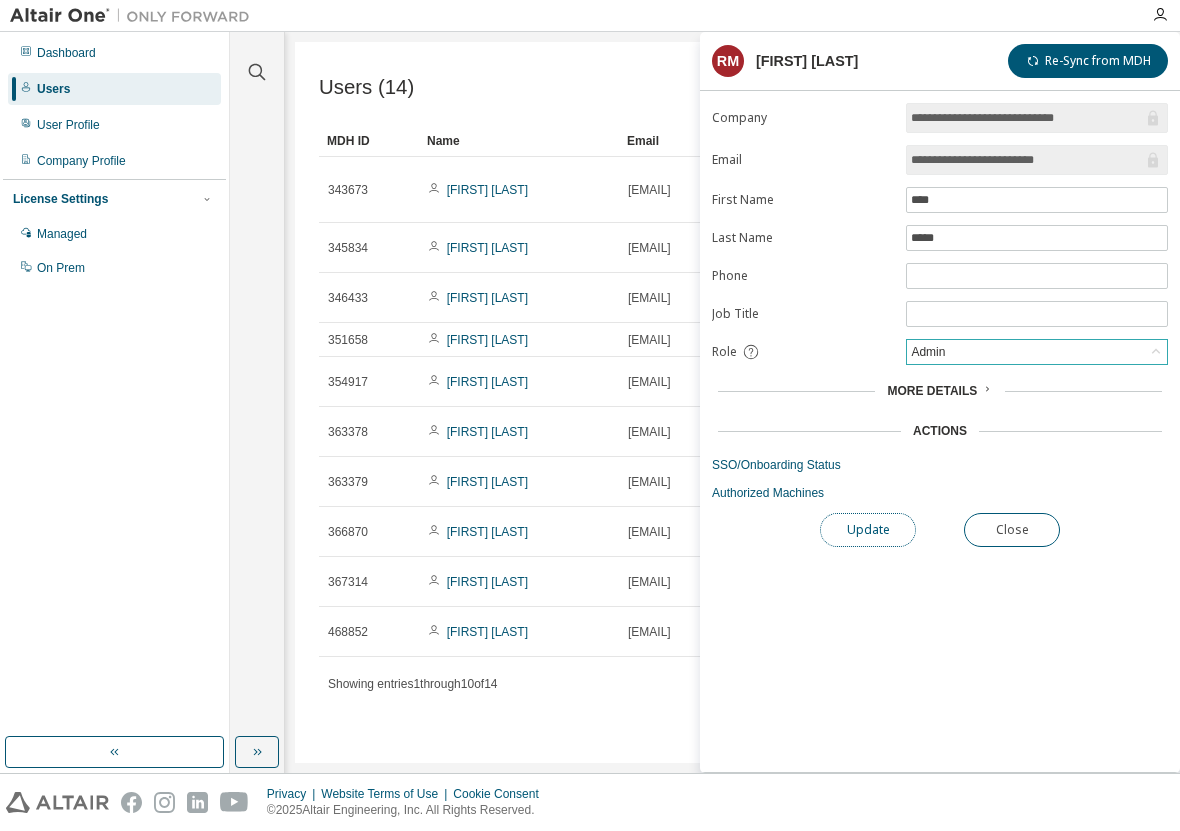 click on "Update" at bounding box center [868, 530] 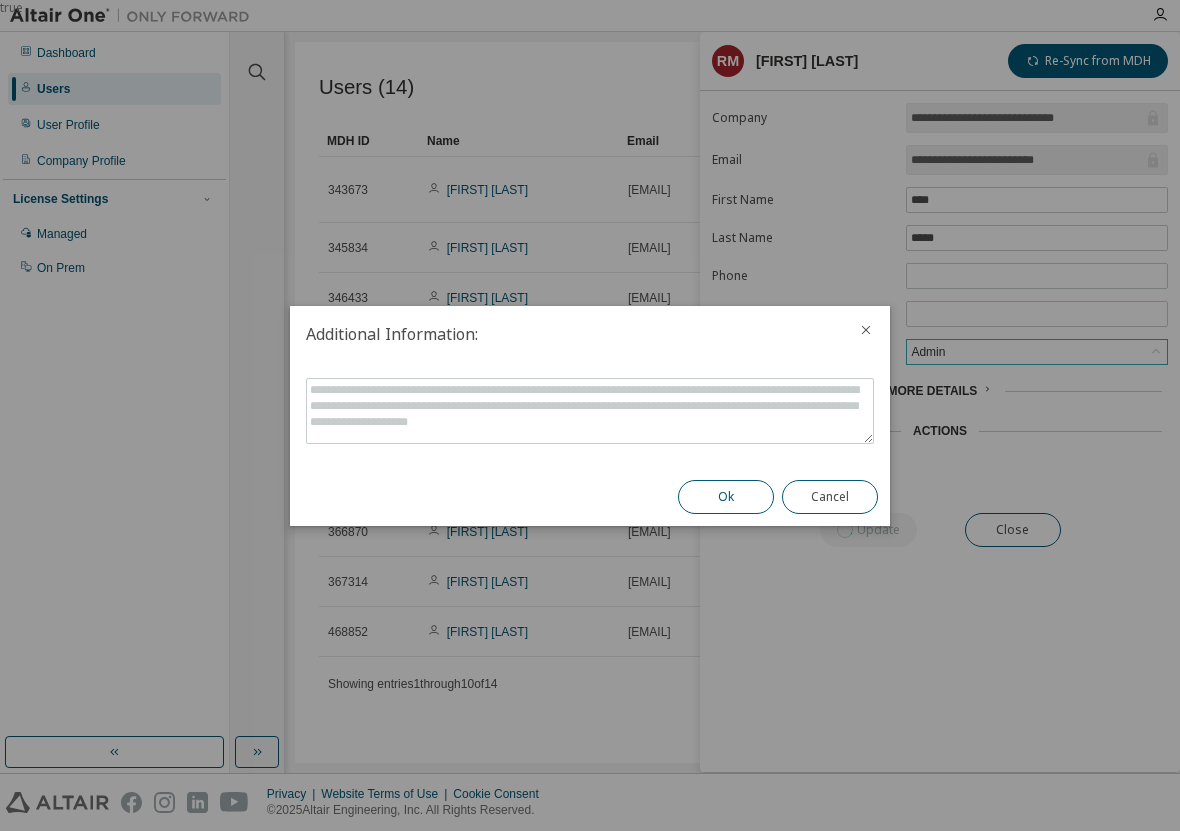 click on "Ok" at bounding box center [726, 497] 